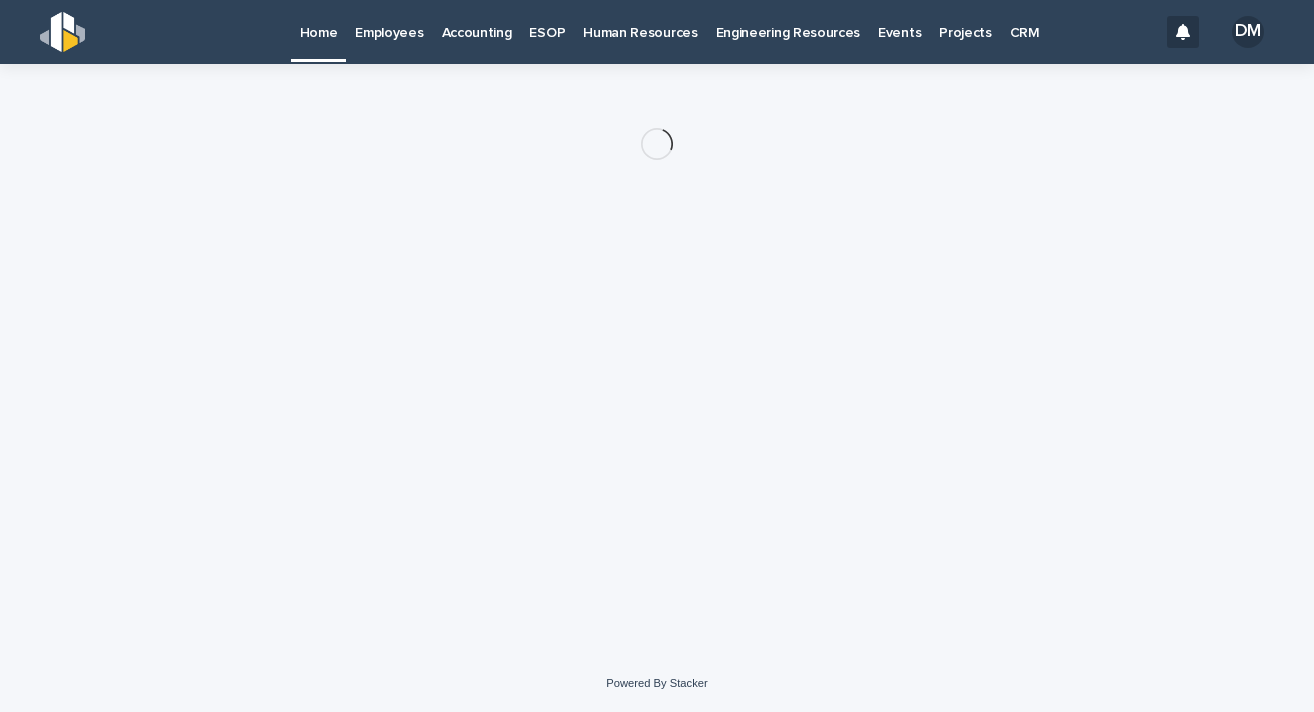 scroll, scrollTop: 0, scrollLeft: 0, axis: both 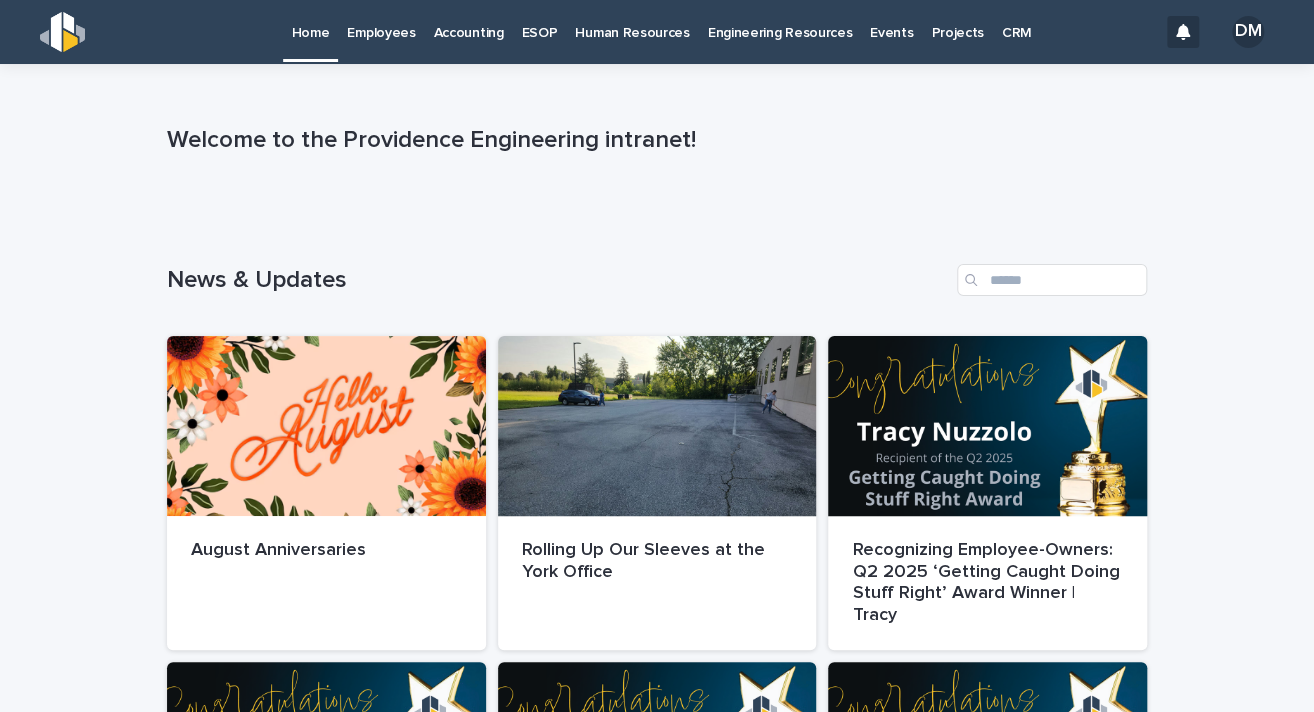 click on "Employees" at bounding box center [381, 31] 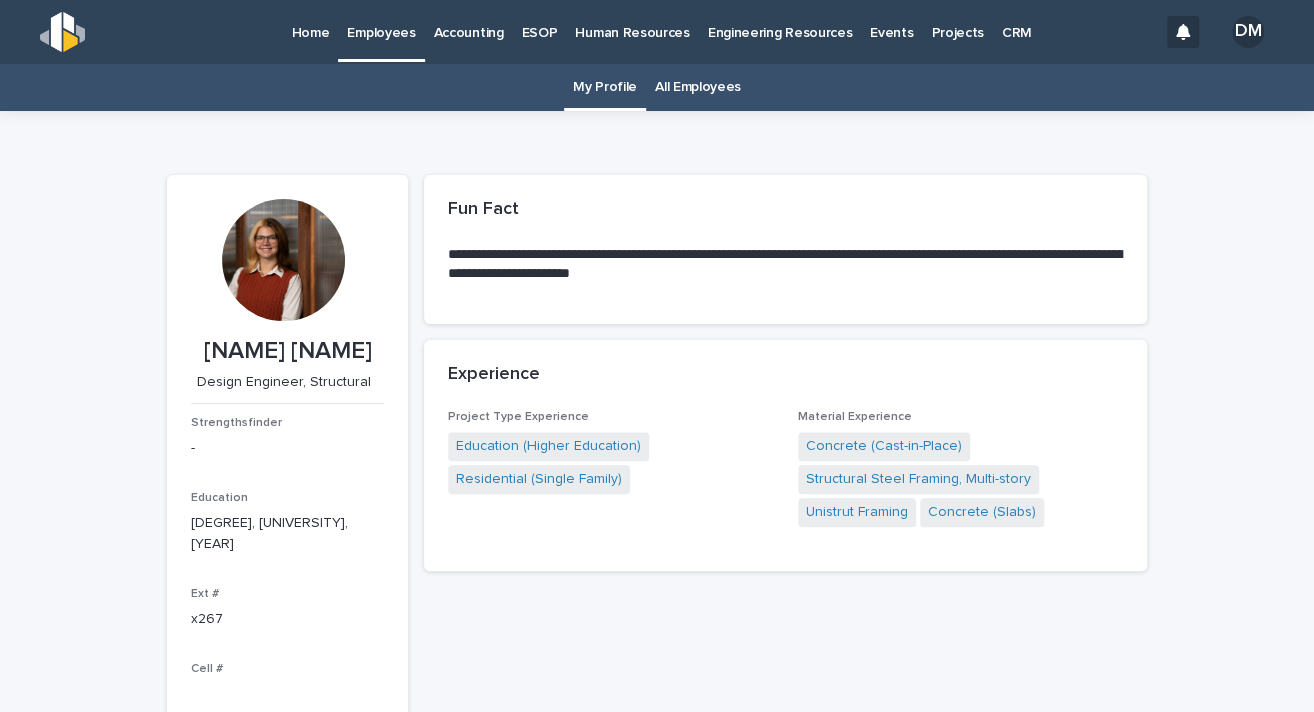 click on "All Employees" at bounding box center [698, 87] 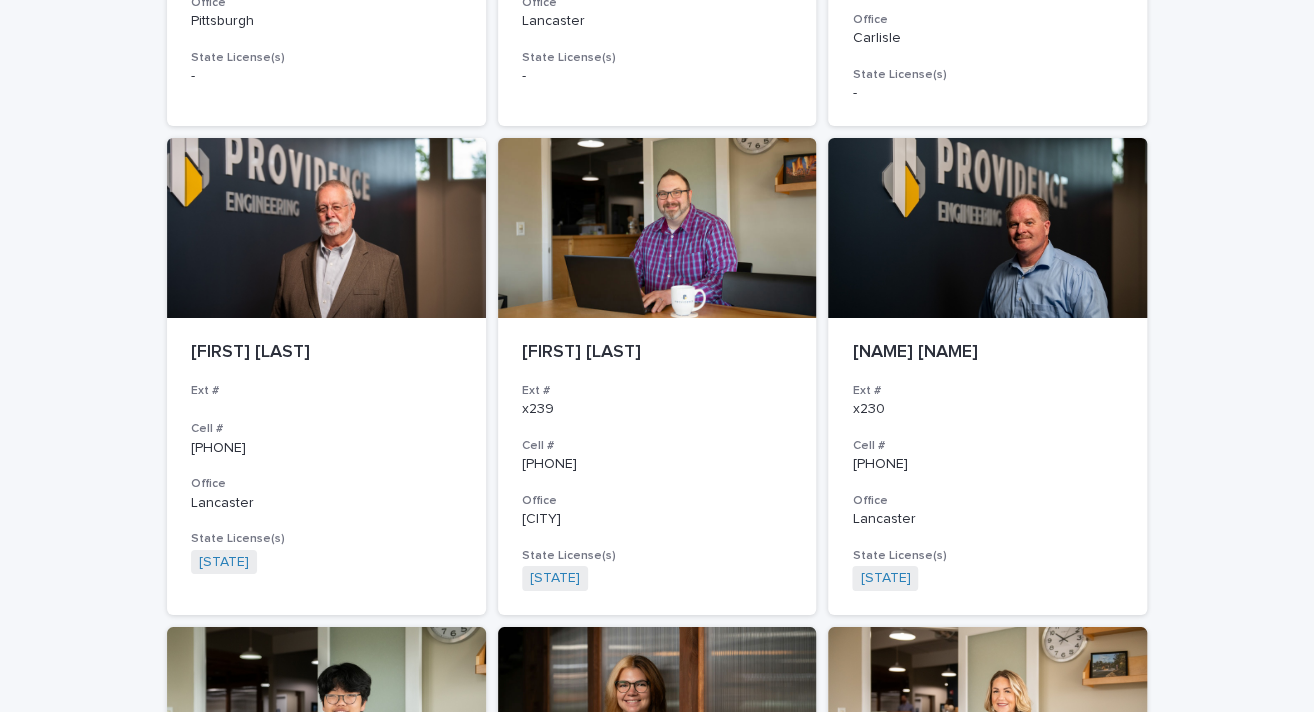 scroll, scrollTop: 3621, scrollLeft: 0, axis: vertical 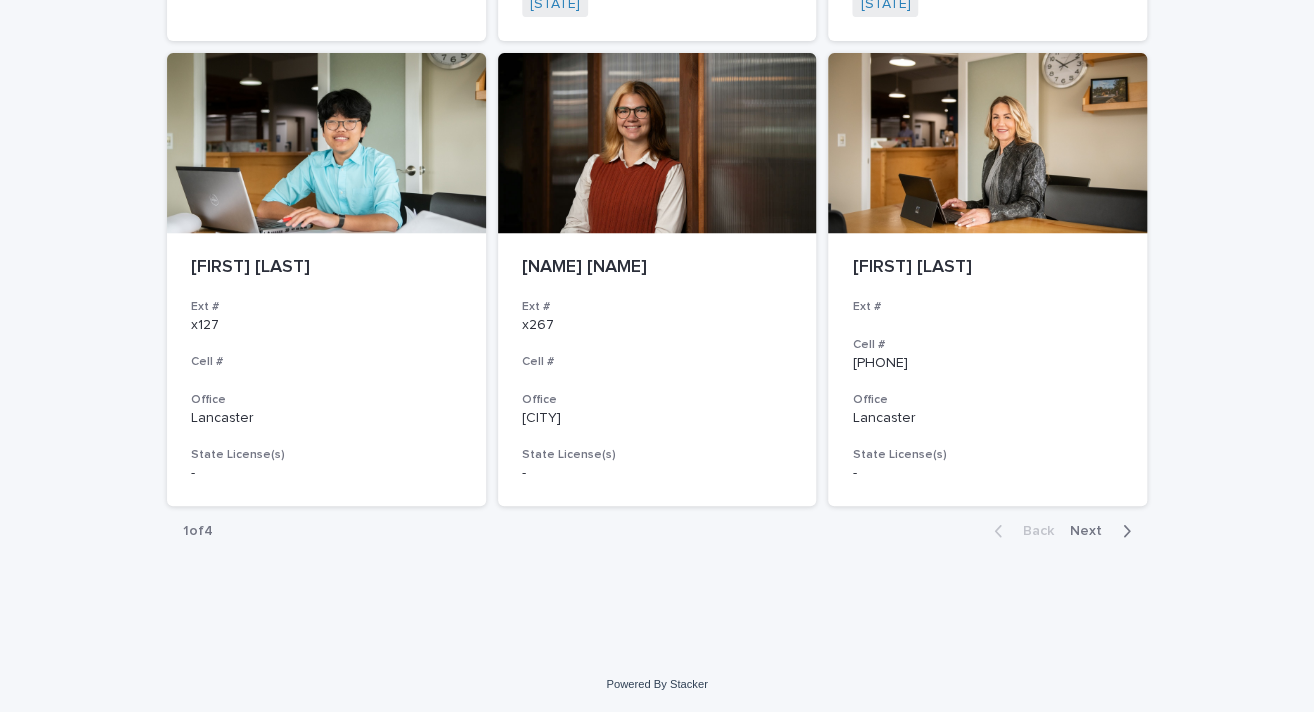 click on "Back Next" at bounding box center (1062, 531) 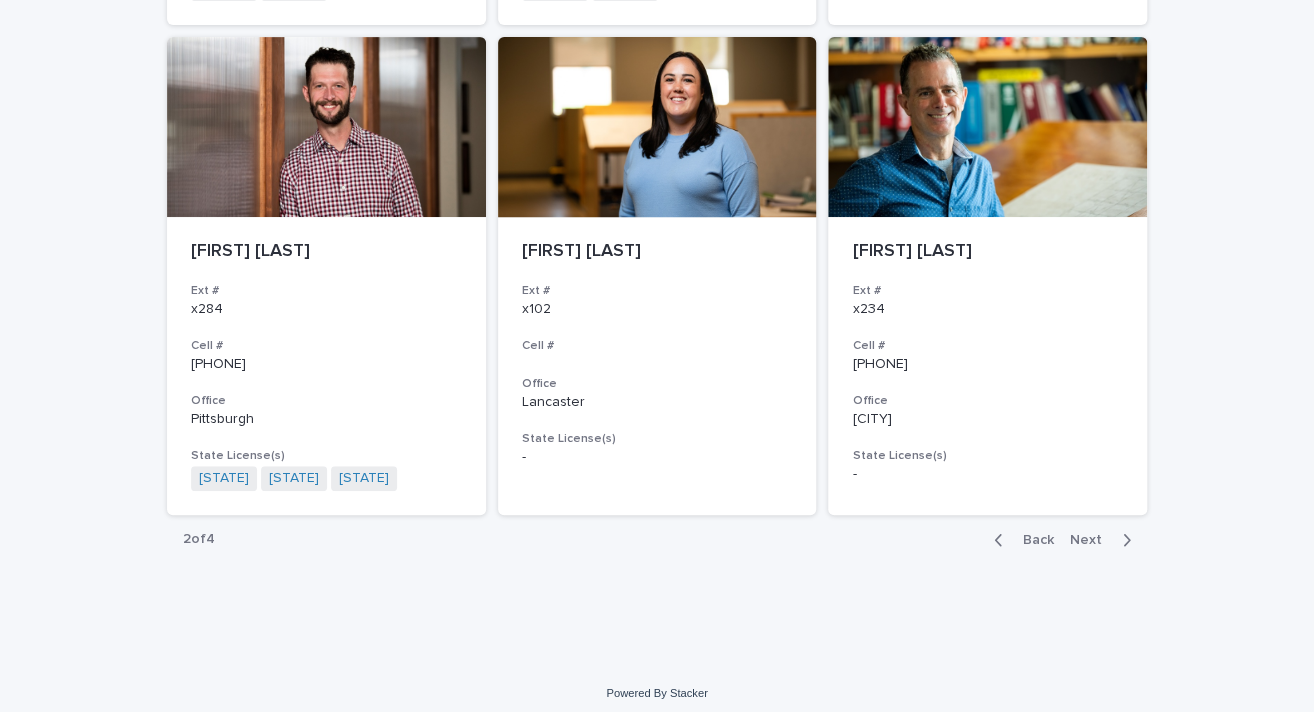 click at bounding box center [1122, 540] 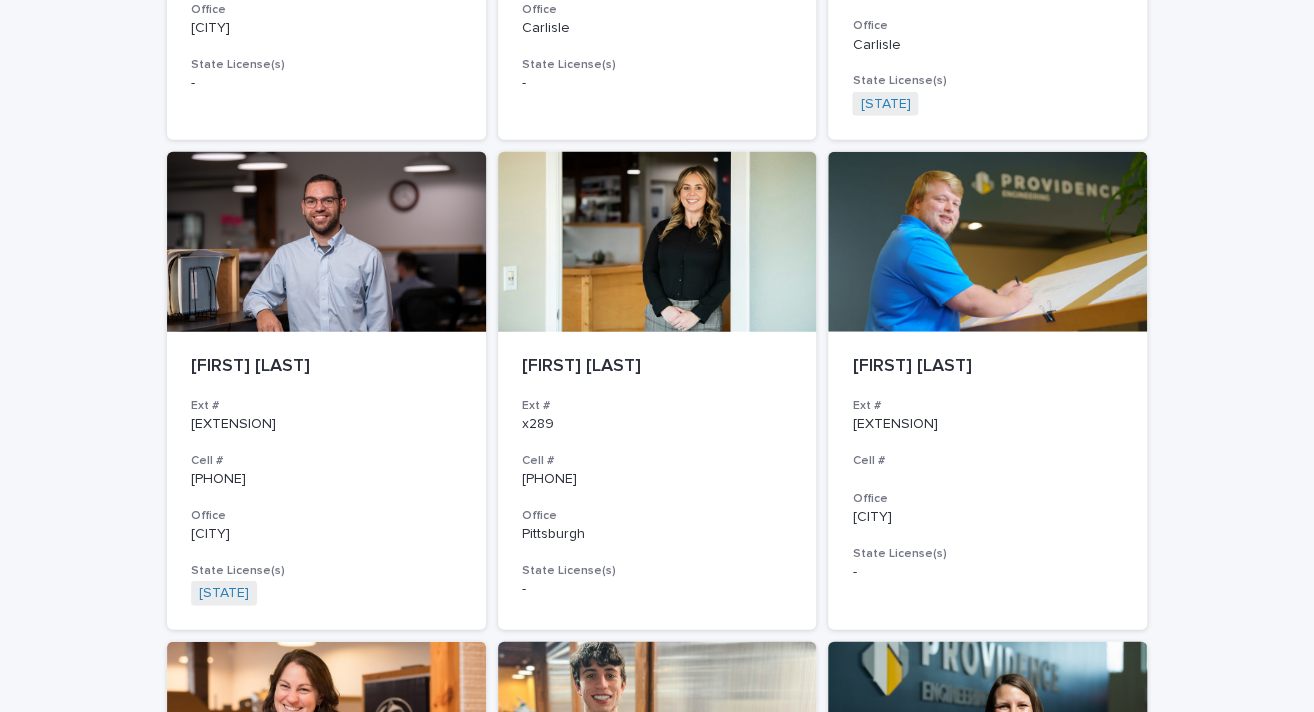 scroll, scrollTop: 1621, scrollLeft: 0, axis: vertical 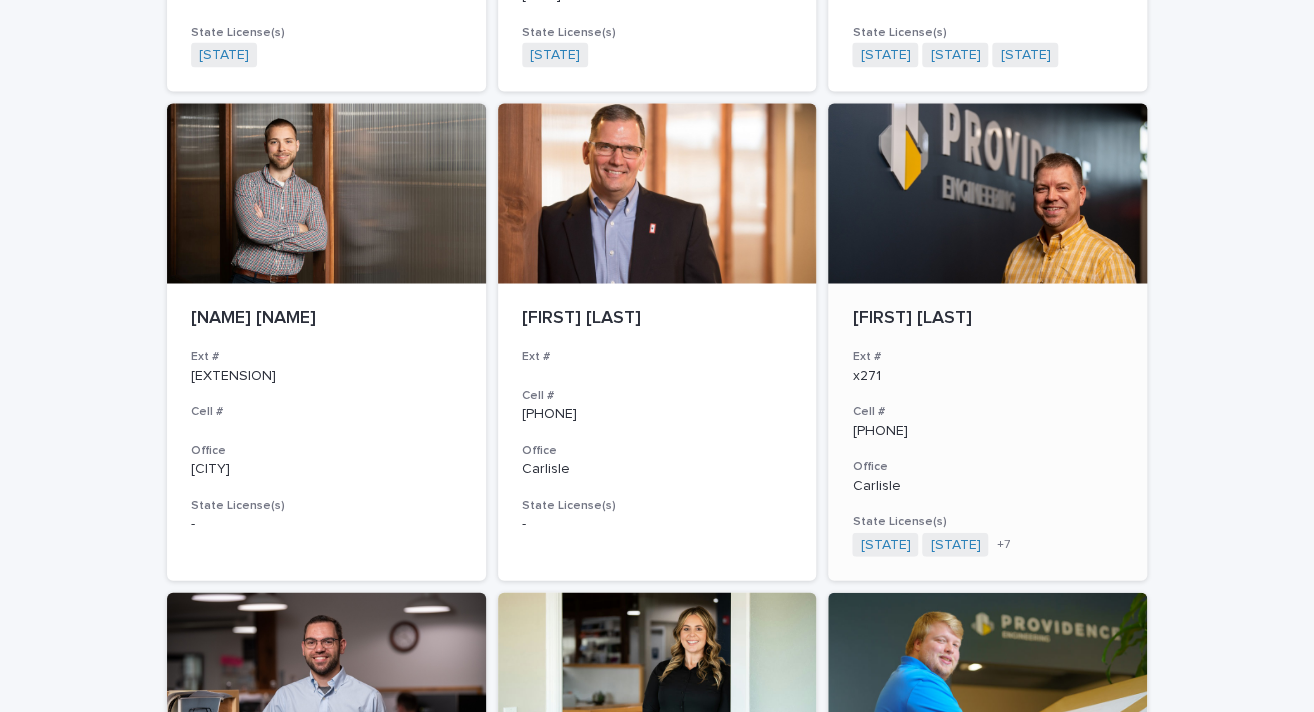 click on "[FIRST] [LAST] [EXTENSION] [PHONE] [STATE] [STATE] [STATE] [STATE] [STATE] + [NUMBER]" at bounding box center (987, 432) 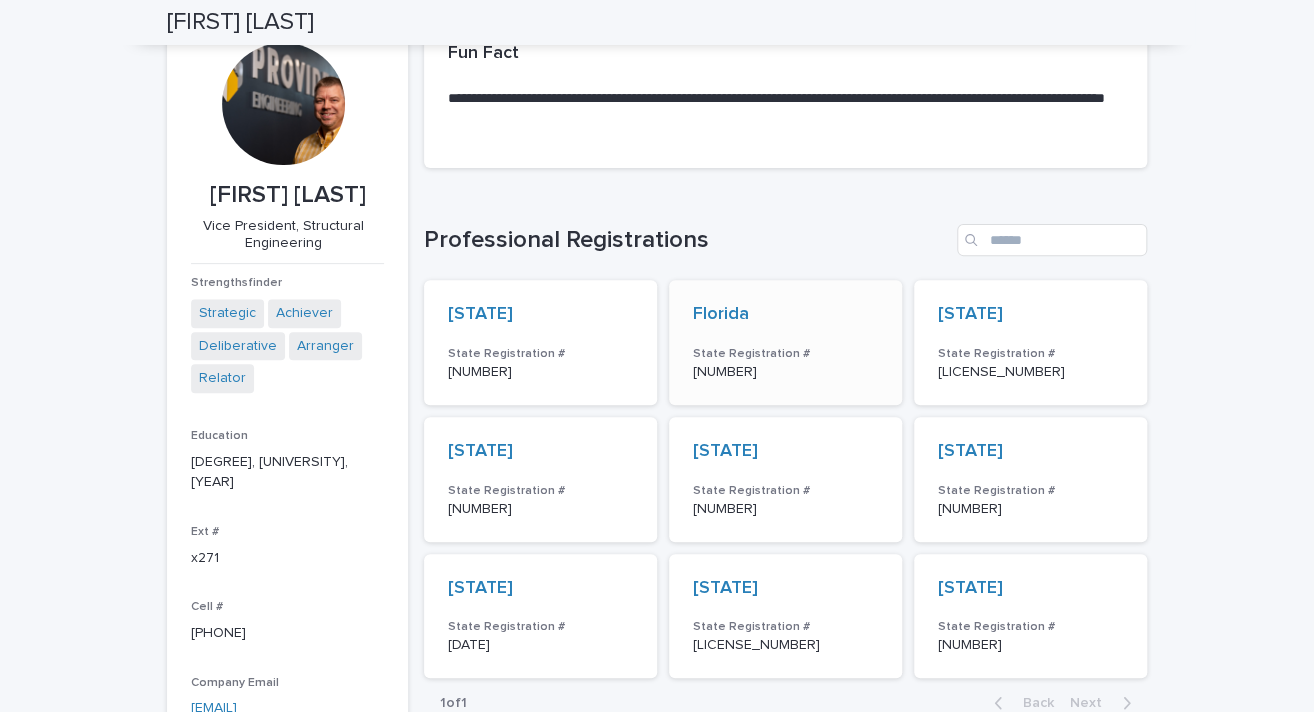 scroll, scrollTop: 0, scrollLeft: 0, axis: both 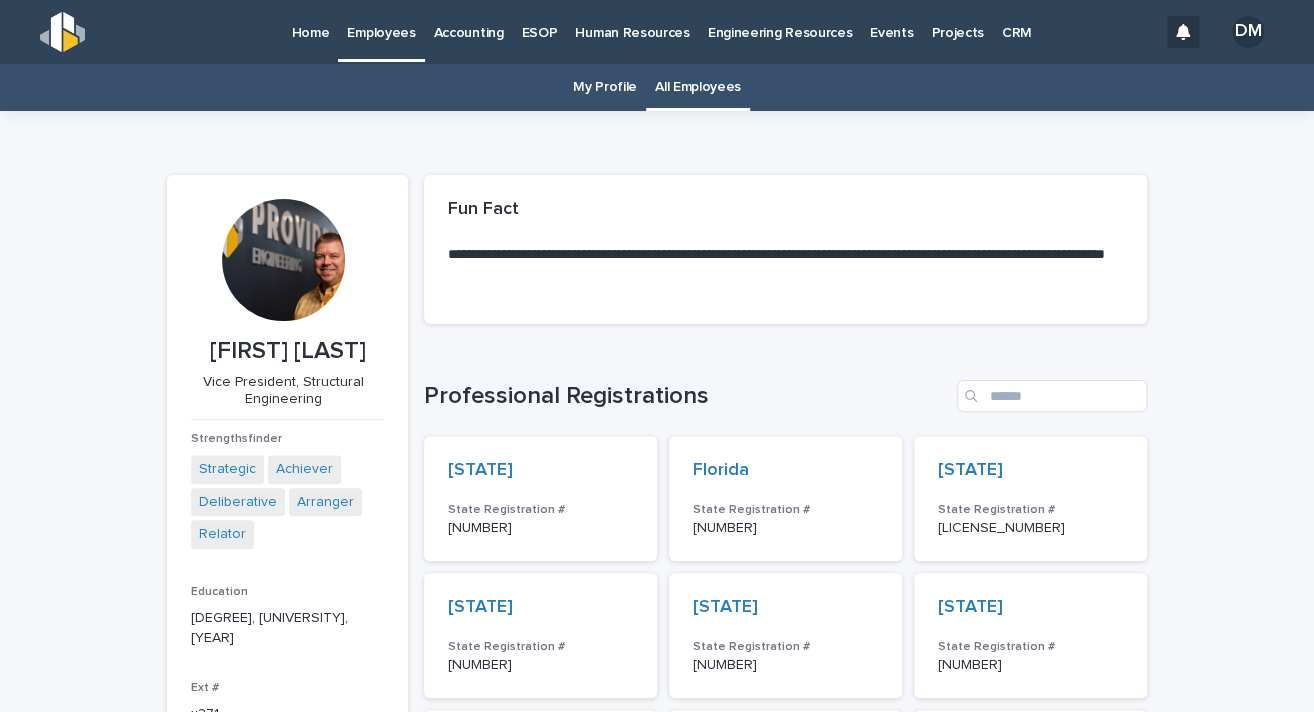click on "My Profile" at bounding box center [605, 87] 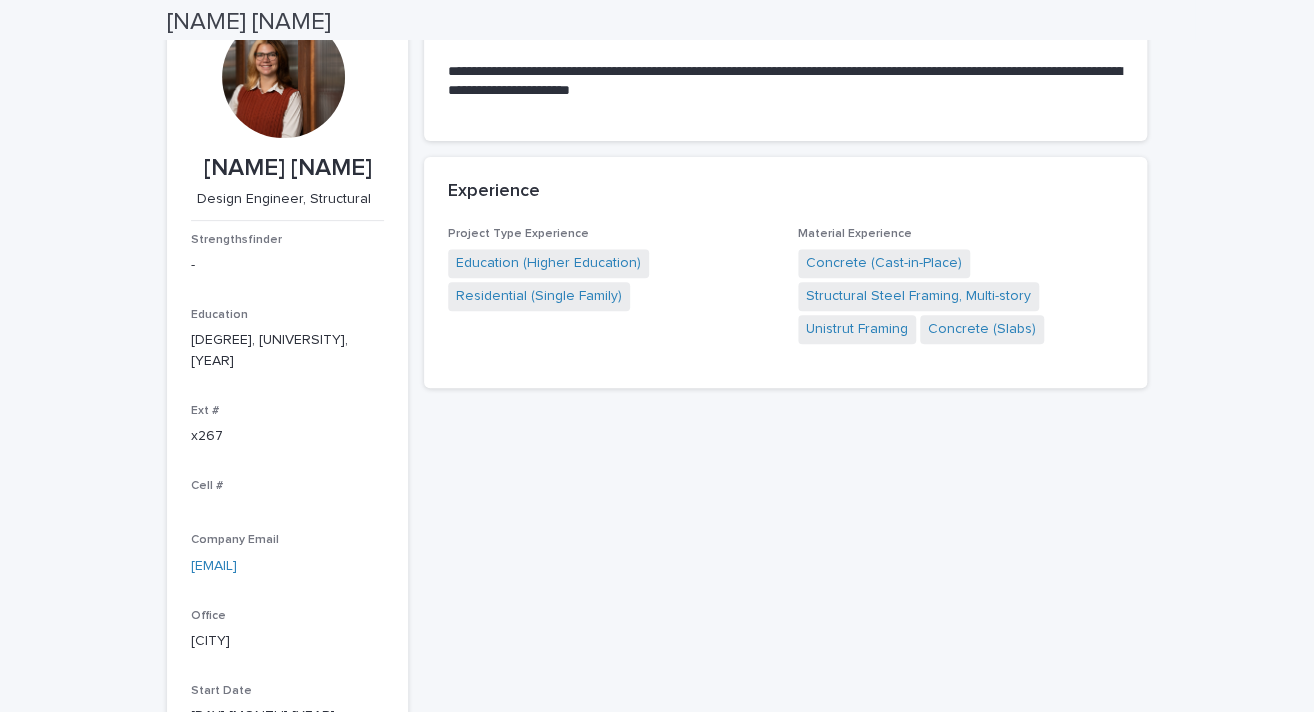 scroll, scrollTop: 0, scrollLeft: 0, axis: both 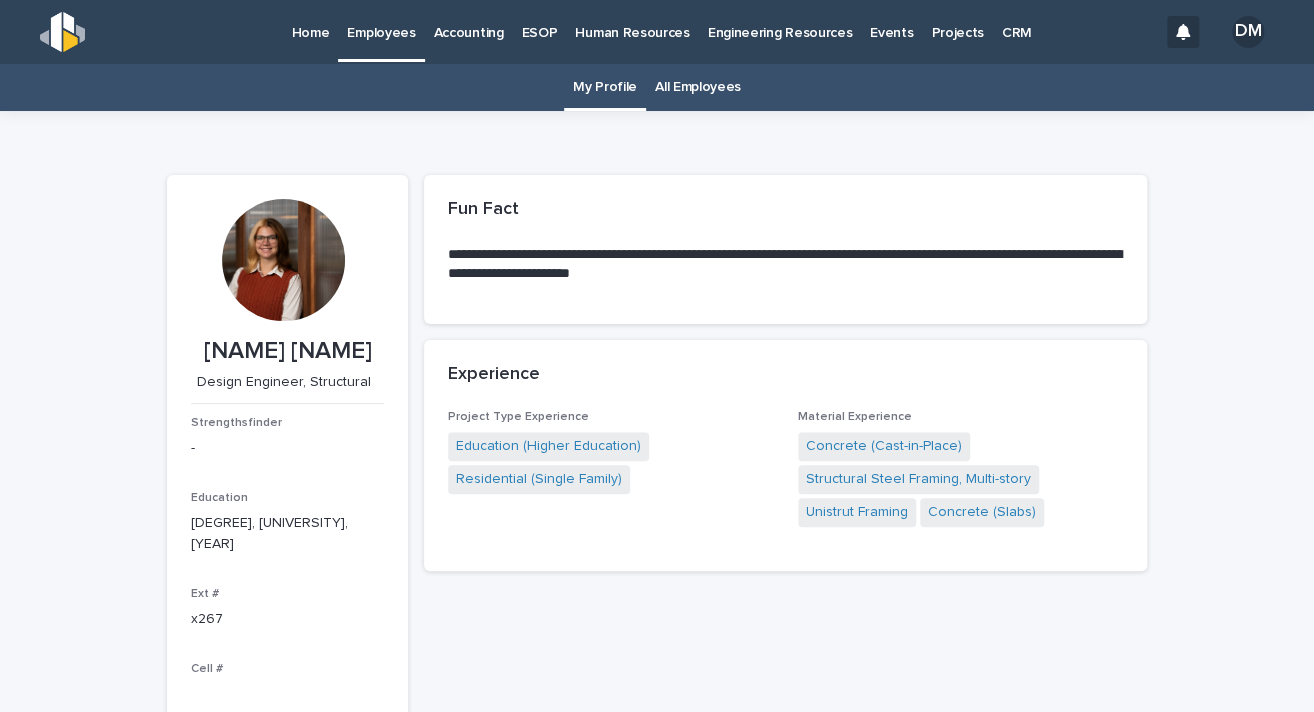 click on "Accounting" at bounding box center [469, 31] 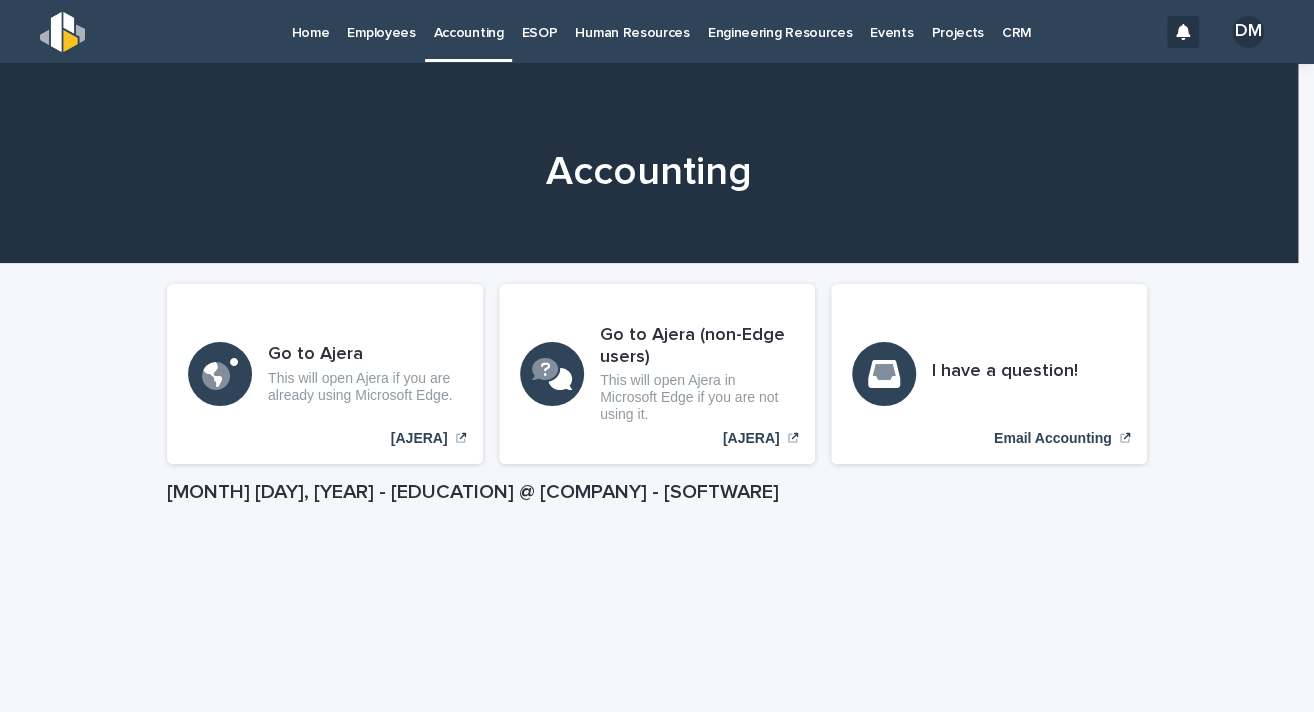 click on "ESOP" at bounding box center [539, 21] 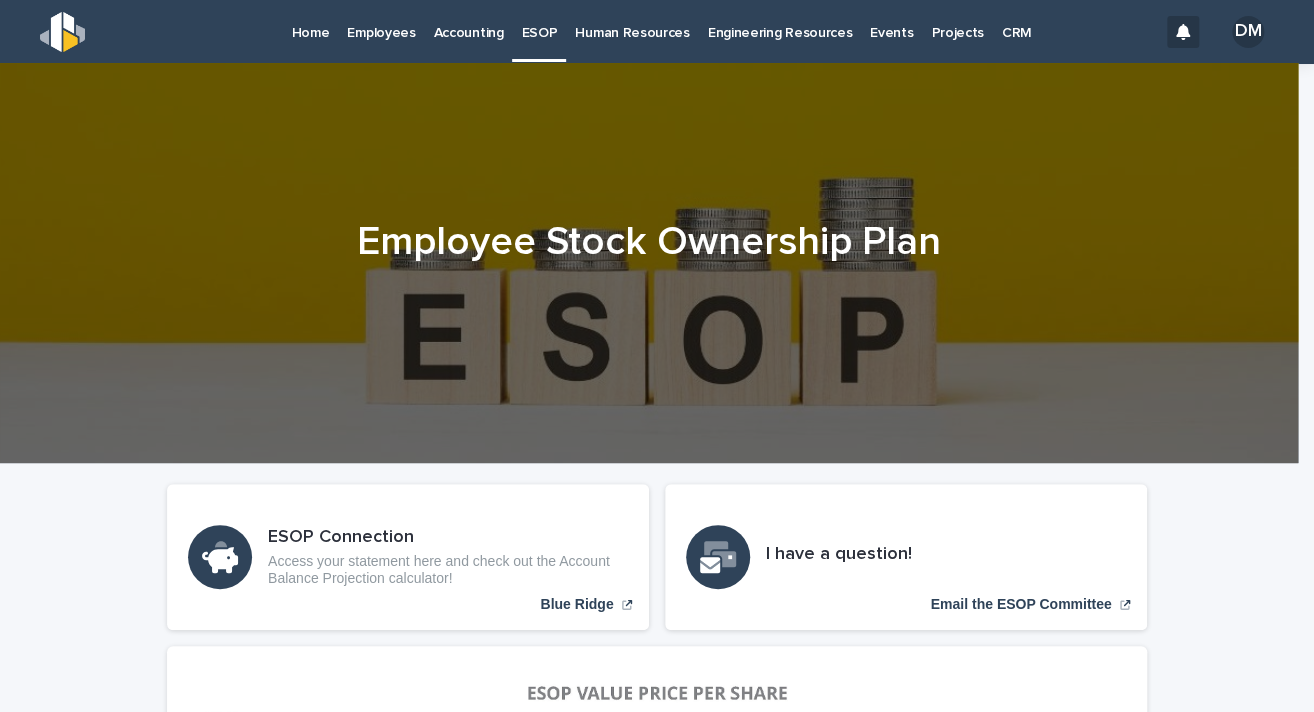click on "Human Resources" at bounding box center (632, 21) 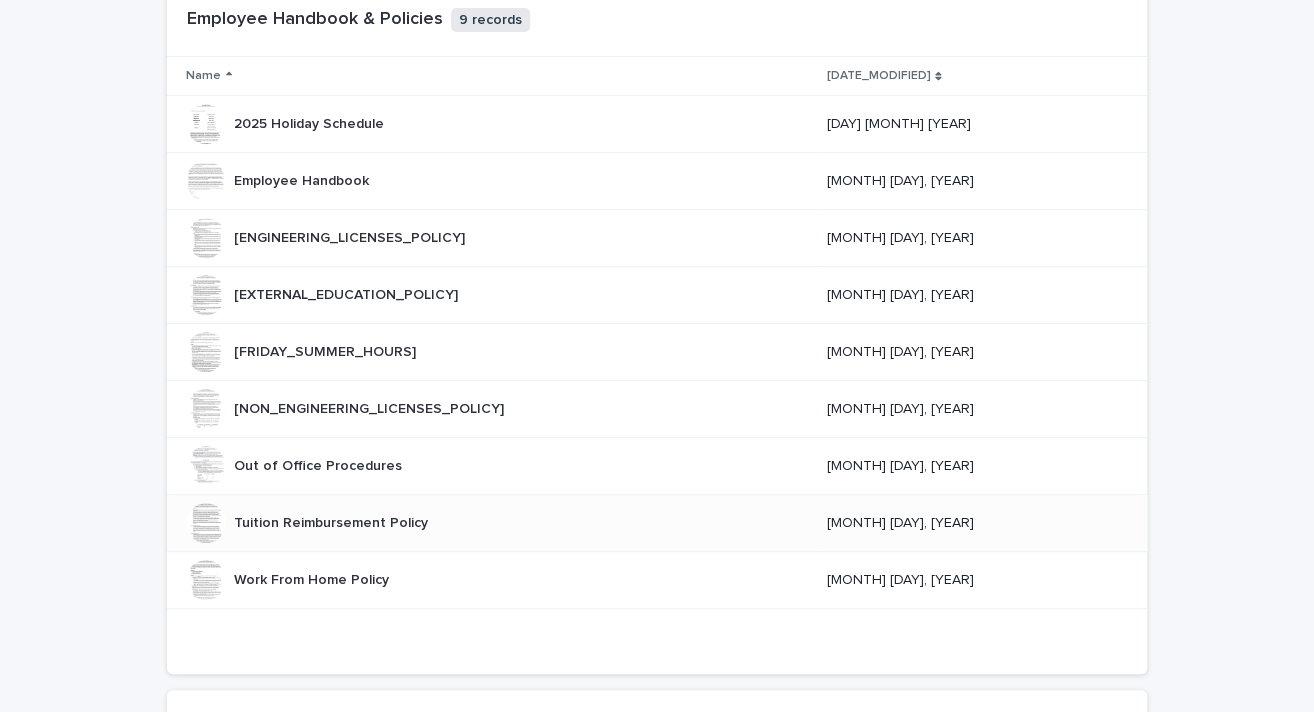 scroll, scrollTop: 400, scrollLeft: 0, axis: vertical 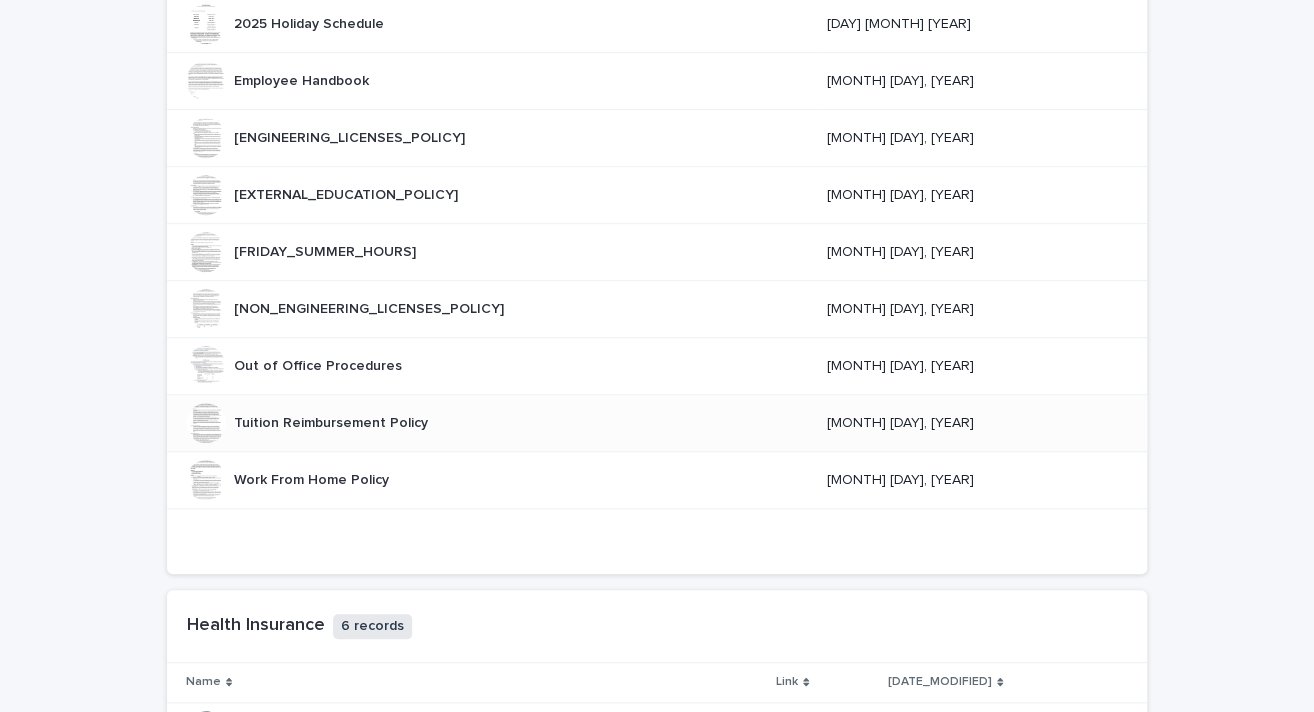 click on "Tuition Reimbursement Policy" at bounding box center (333, 421) 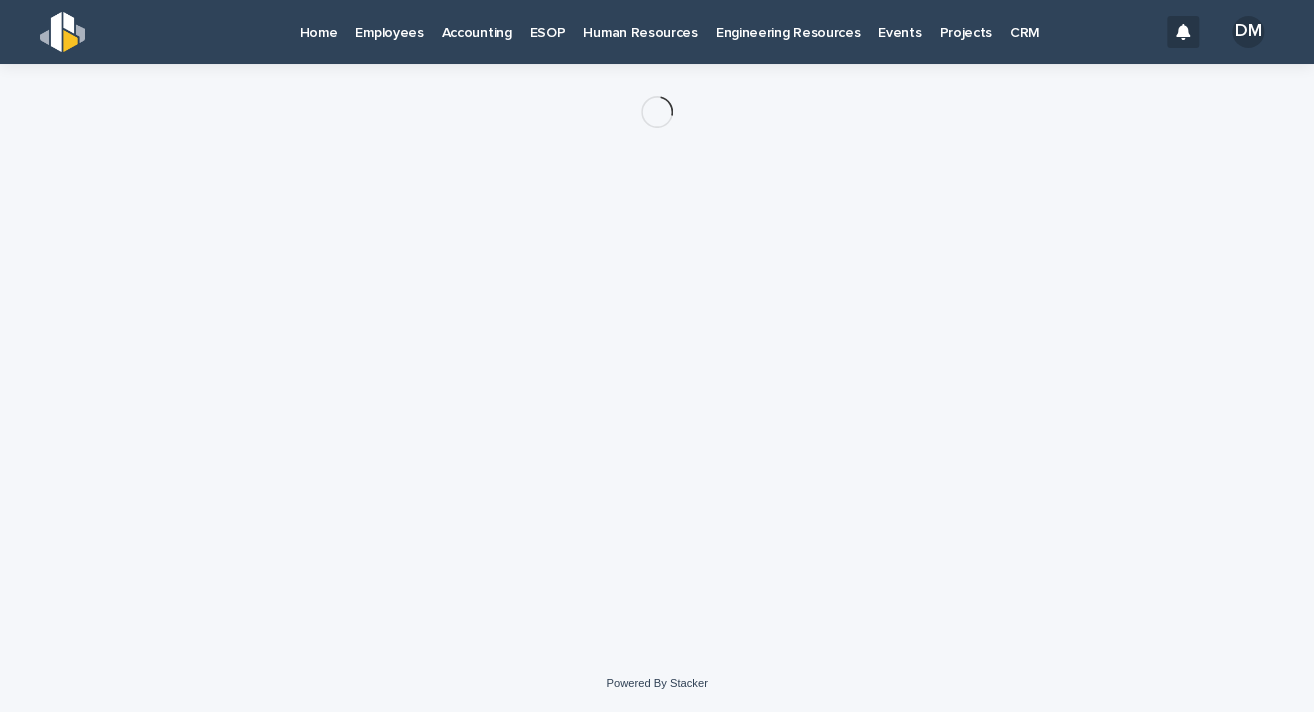 scroll, scrollTop: 0, scrollLeft: 0, axis: both 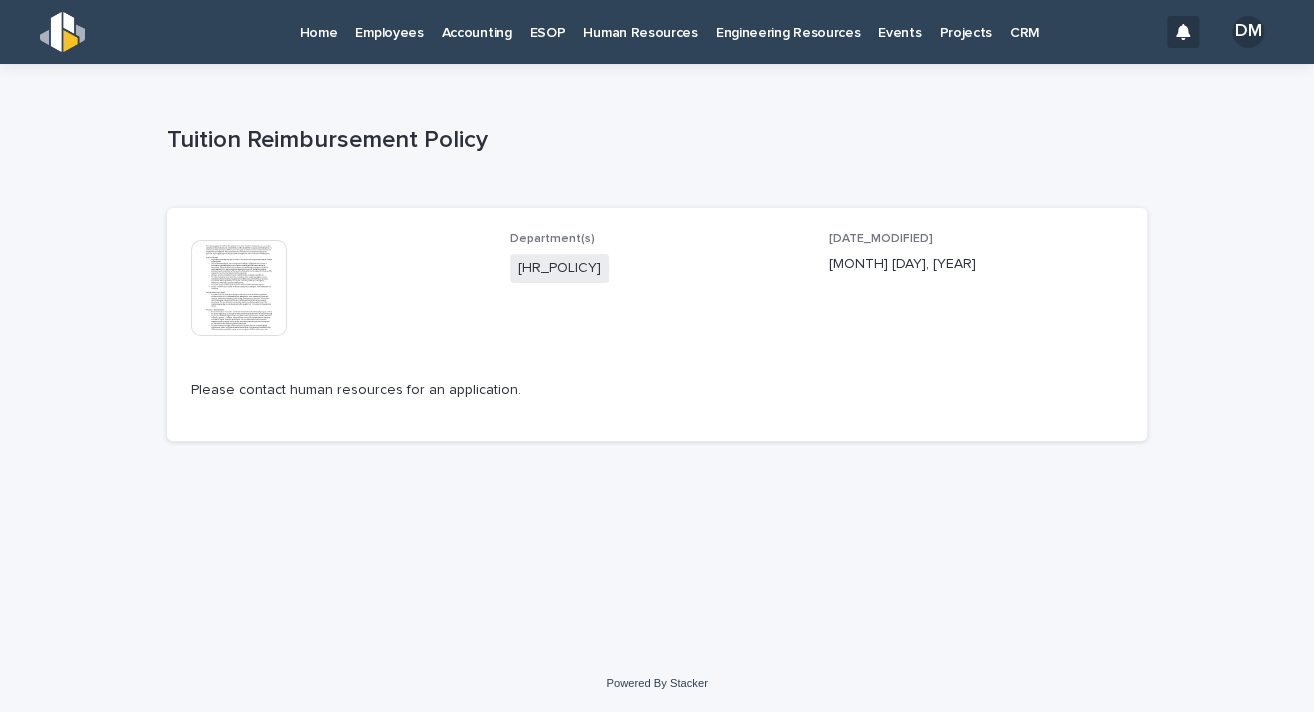 click at bounding box center [239, 288] 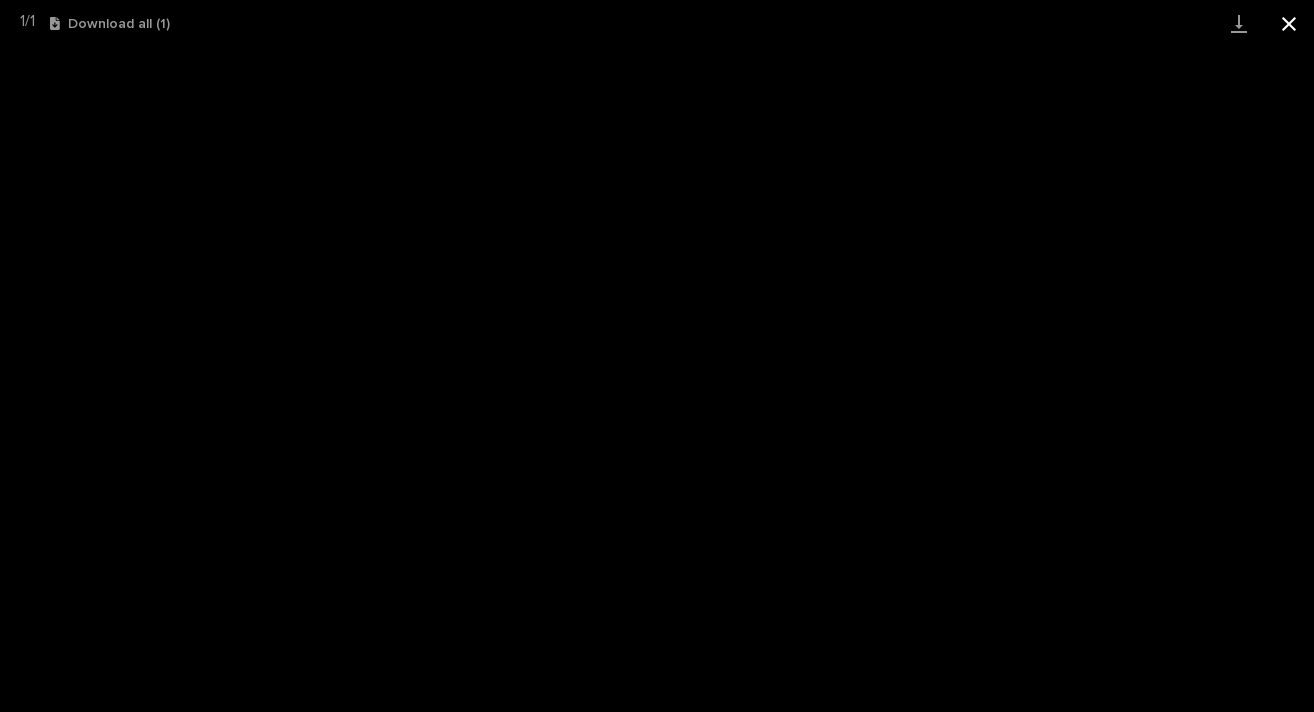 click at bounding box center (1289, 23) 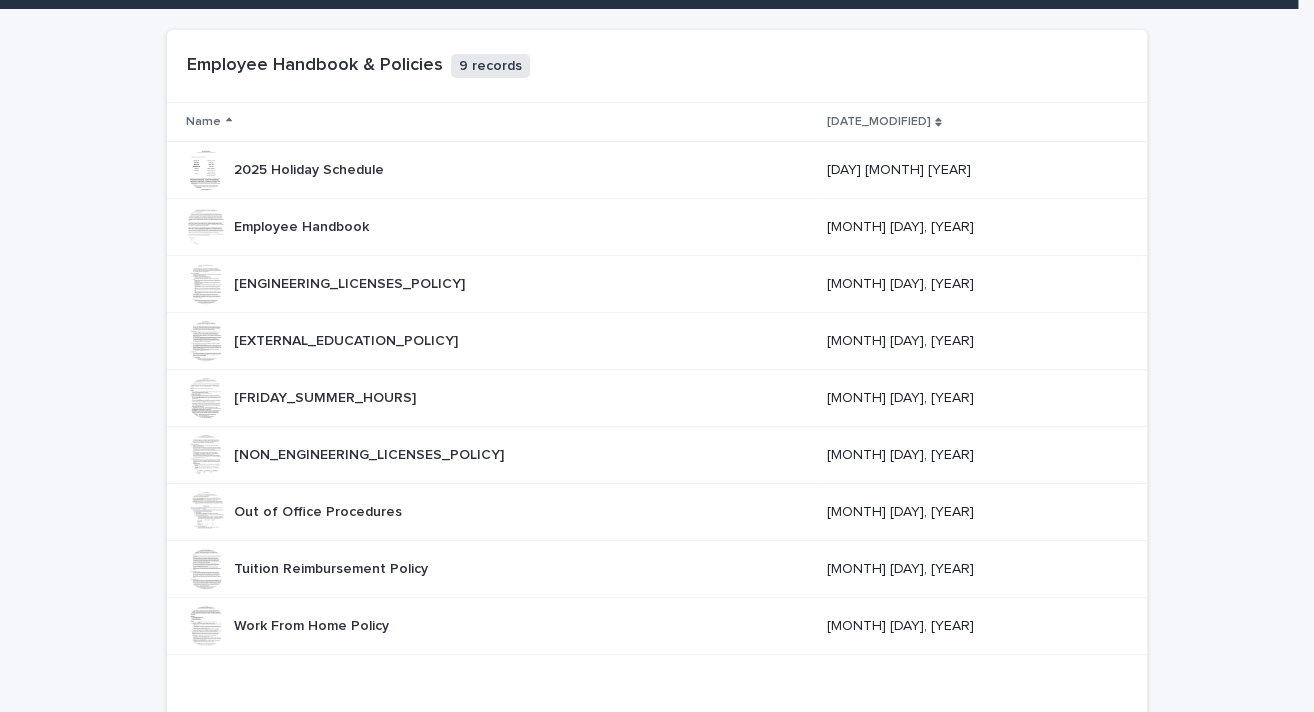 scroll, scrollTop: 300, scrollLeft: 0, axis: vertical 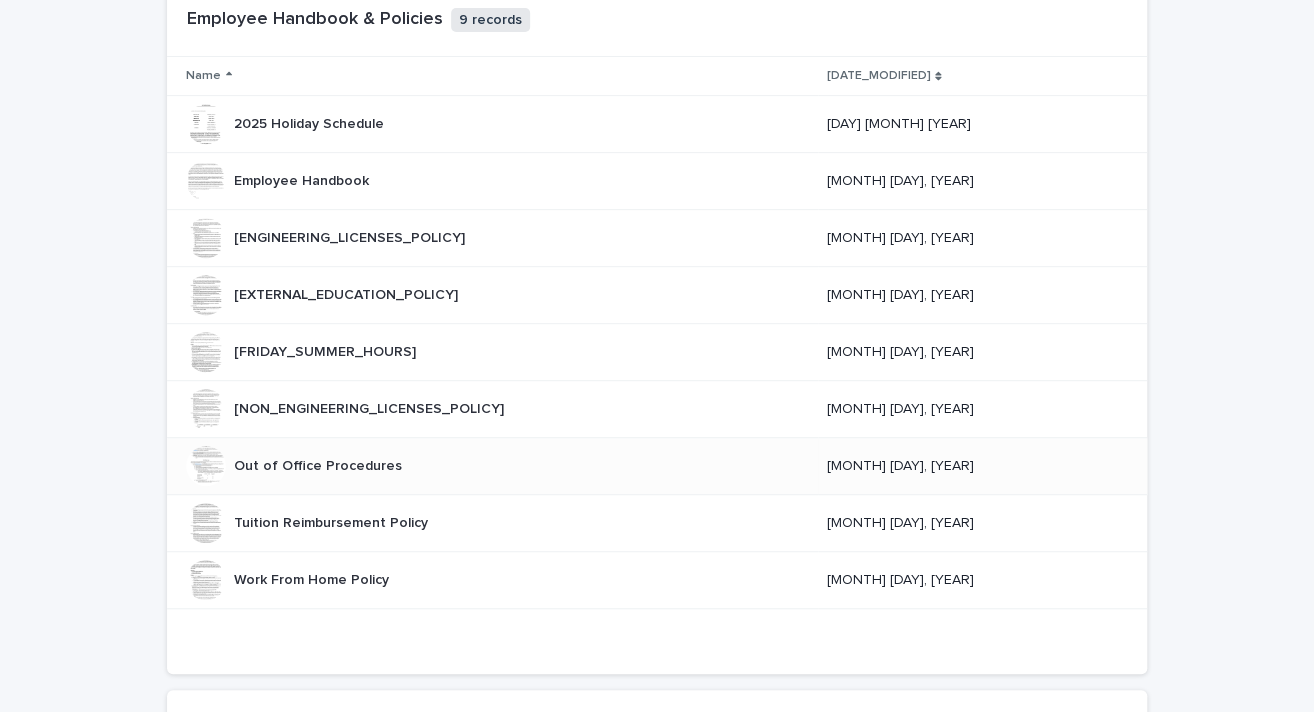click on "Out of Office Procedures" at bounding box center [320, 464] 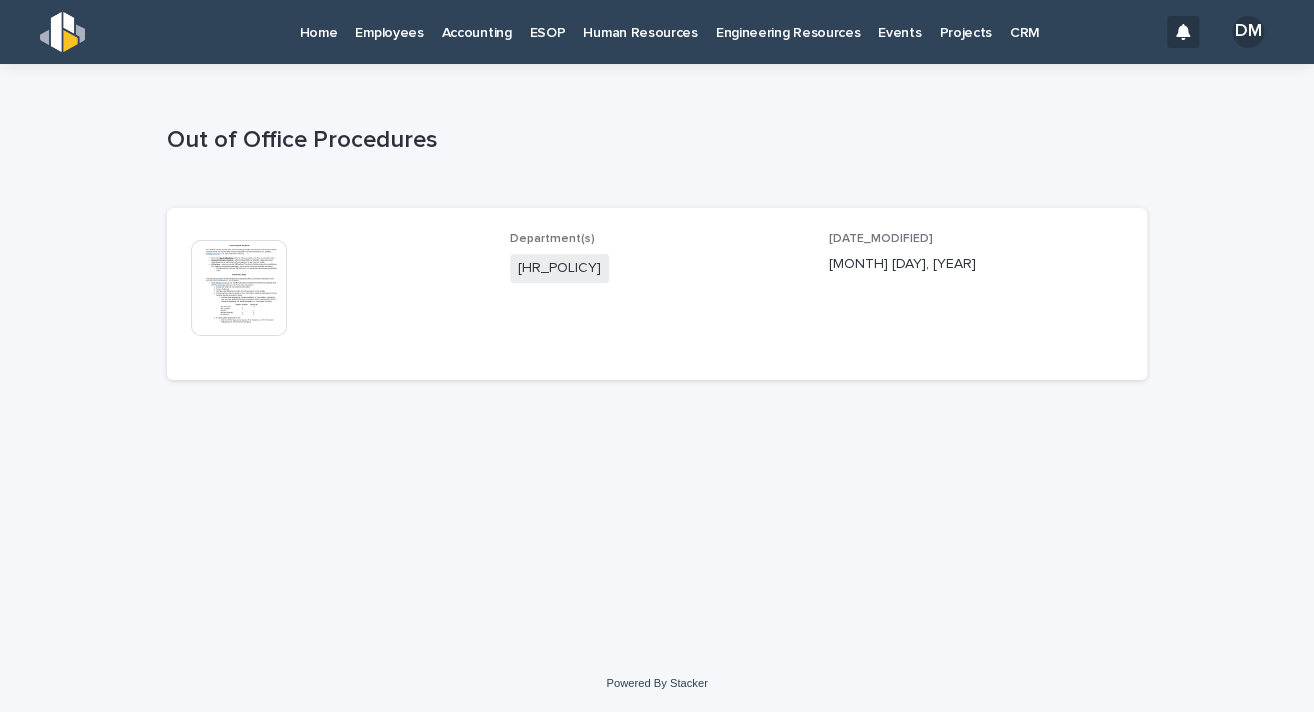 click at bounding box center (239, 288) 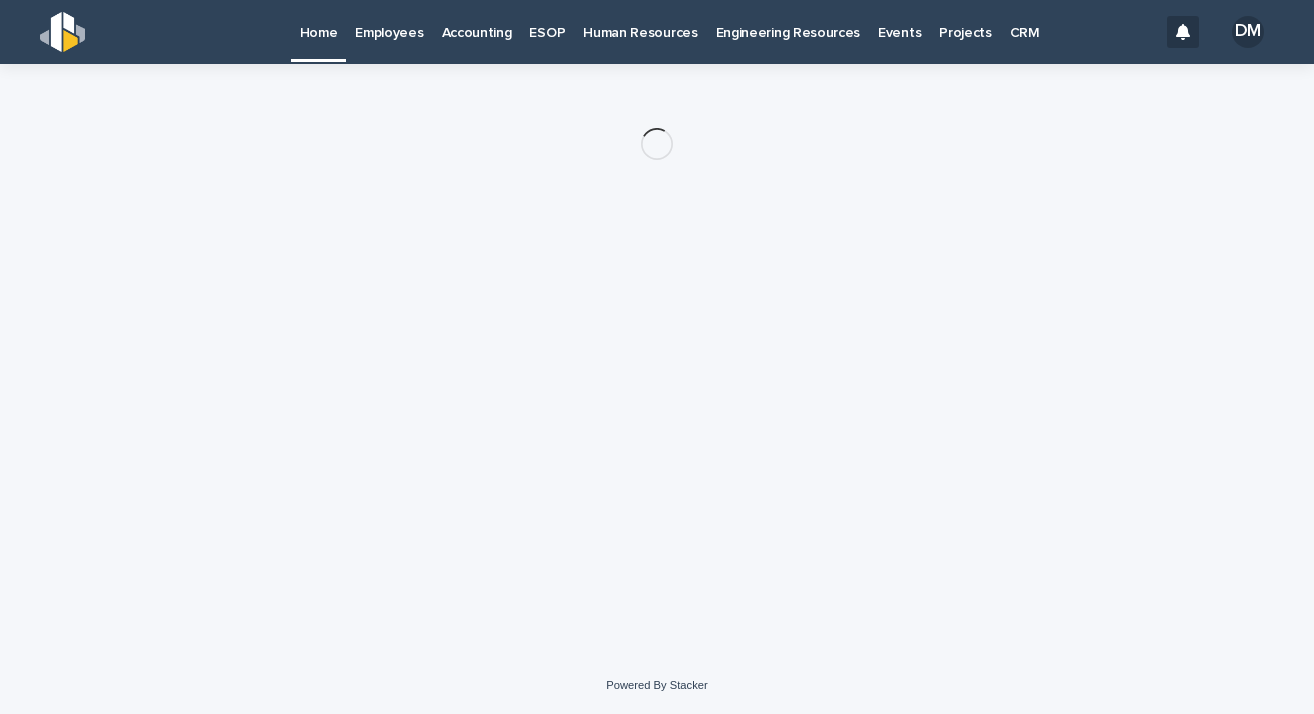 scroll, scrollTop: 0, scrollLeft: 0, axis: both 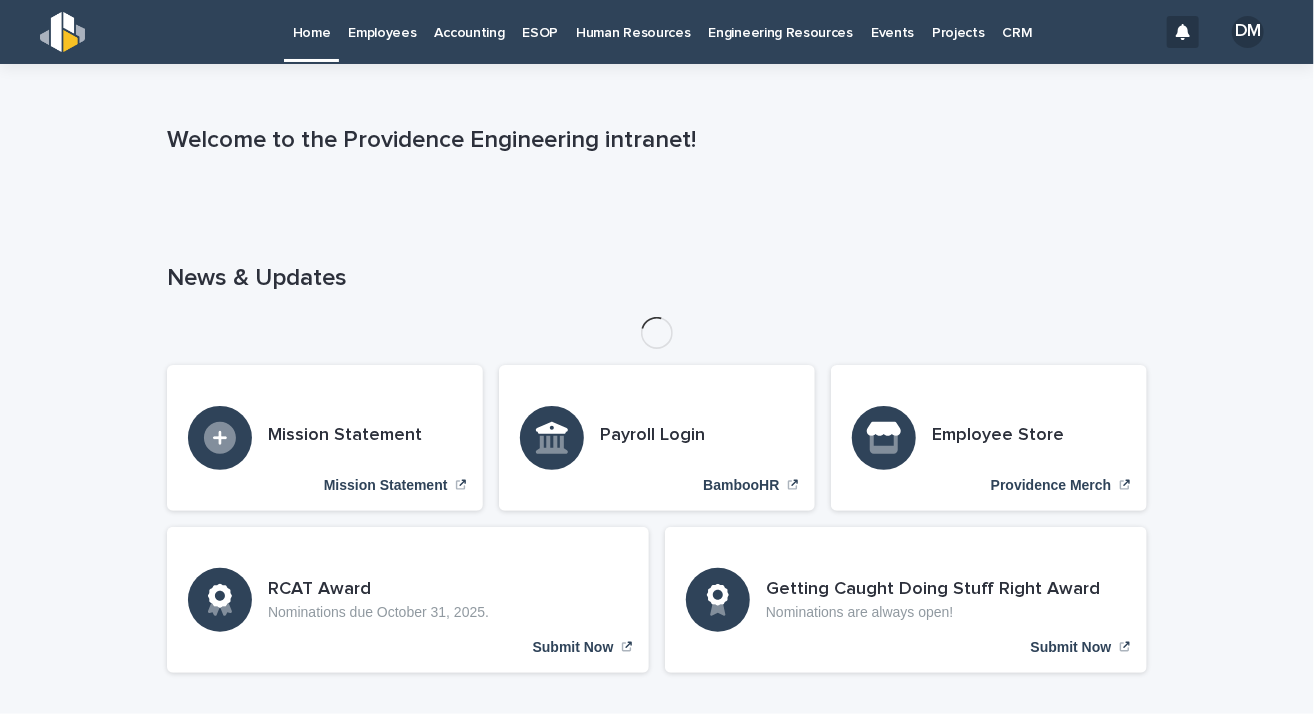 click on "Employees" at bounding box center [382, 21] 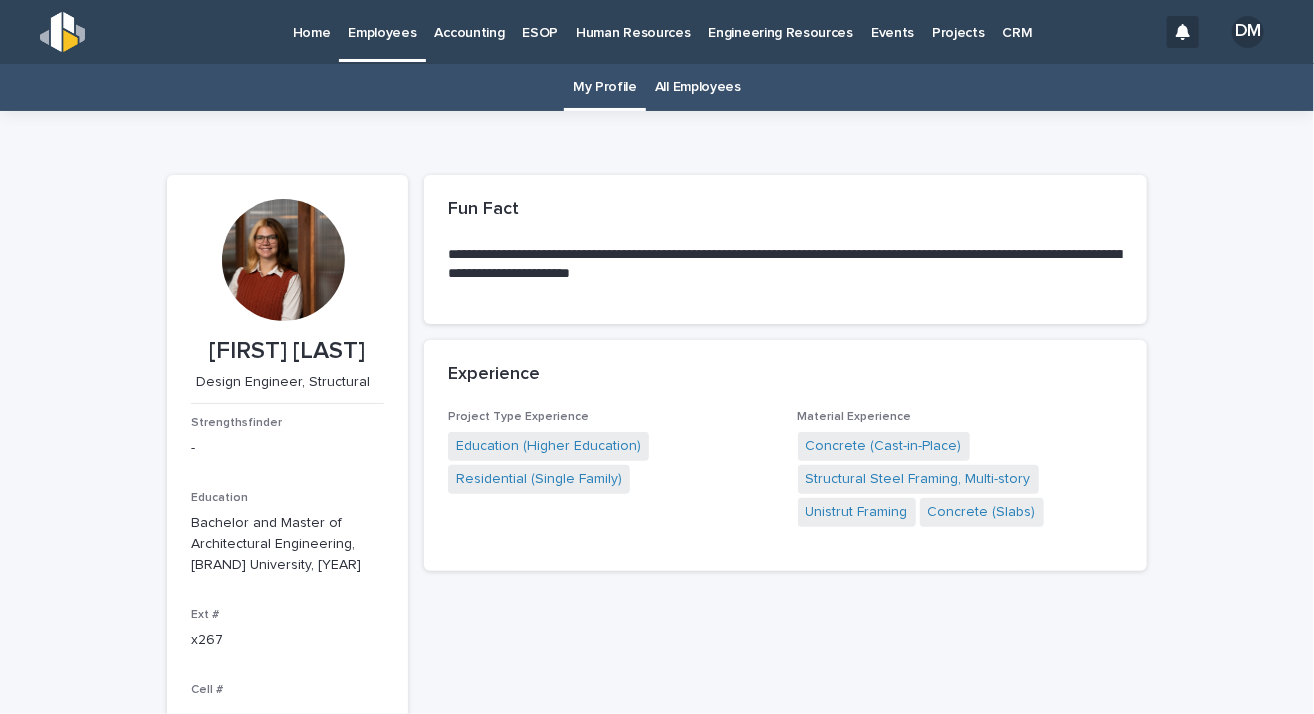 click on "All Employees" at bounding box center (698, 87) 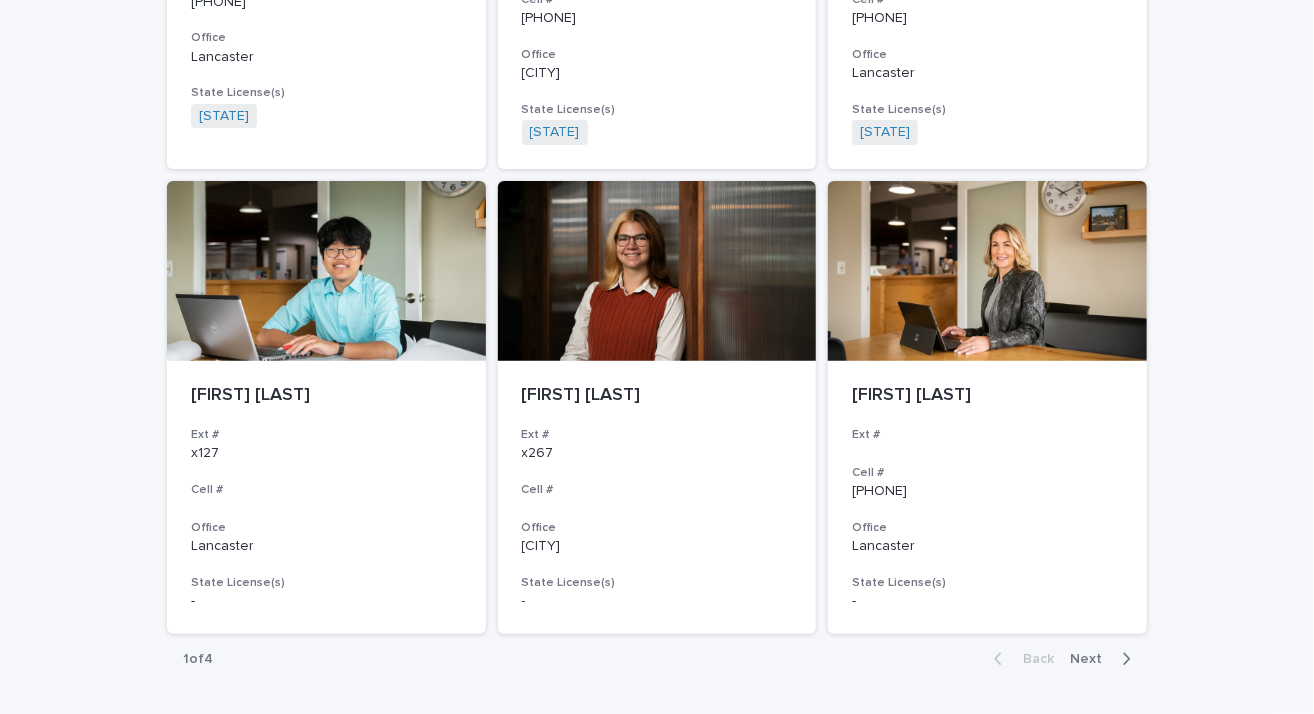 scroll, scrollTop: 3619, scrollLeft: 0, axis: vertical 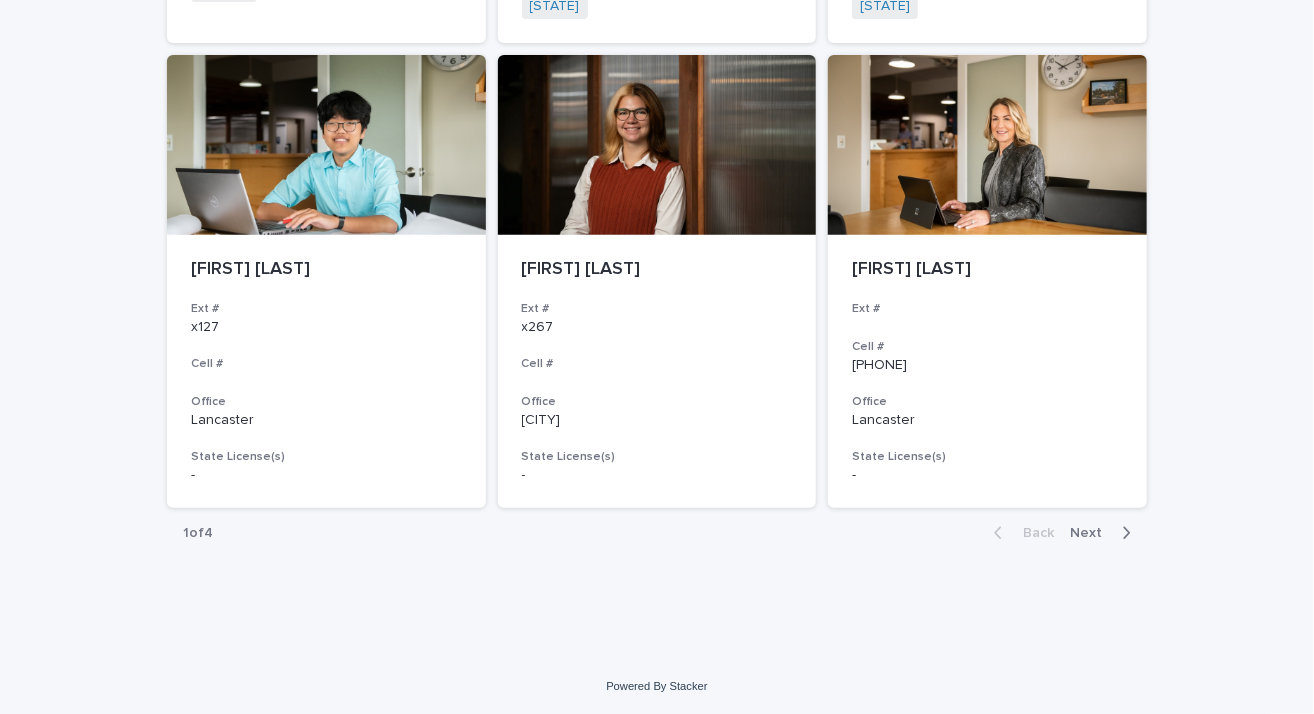click 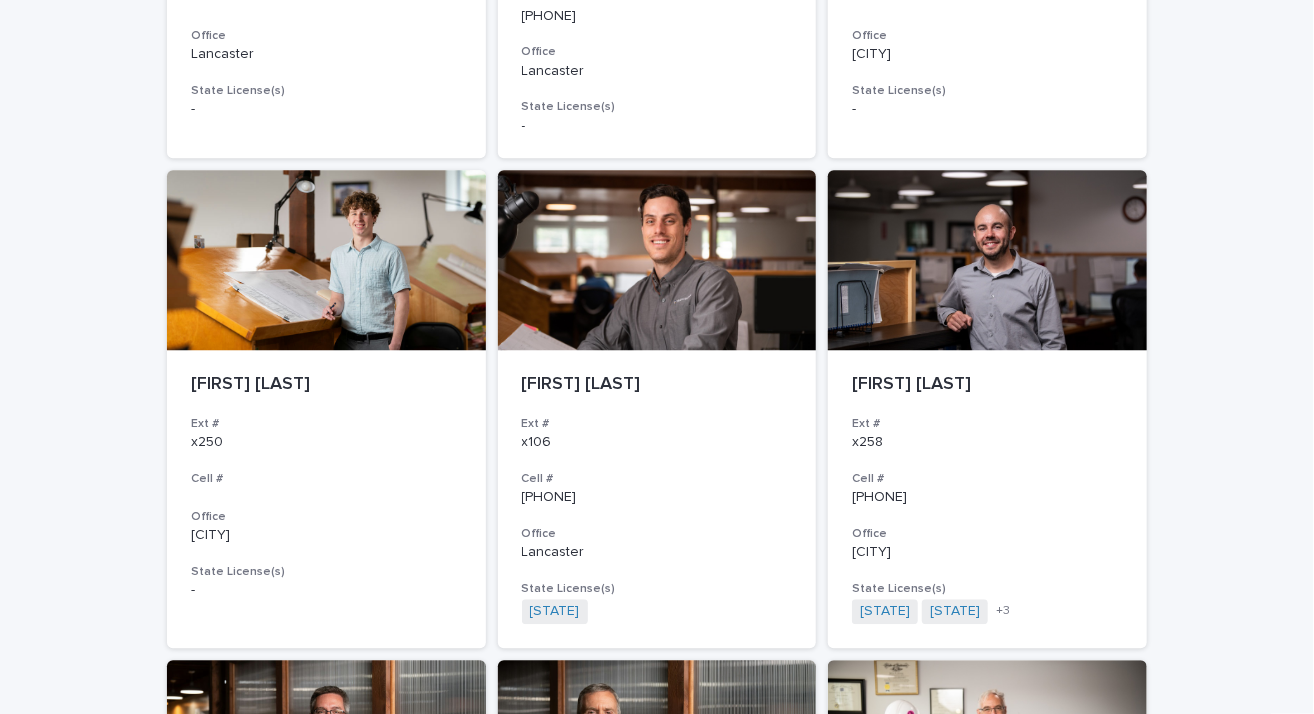 scroll, scrollTop: 2519, scrollLeft: 0, axis: vertical 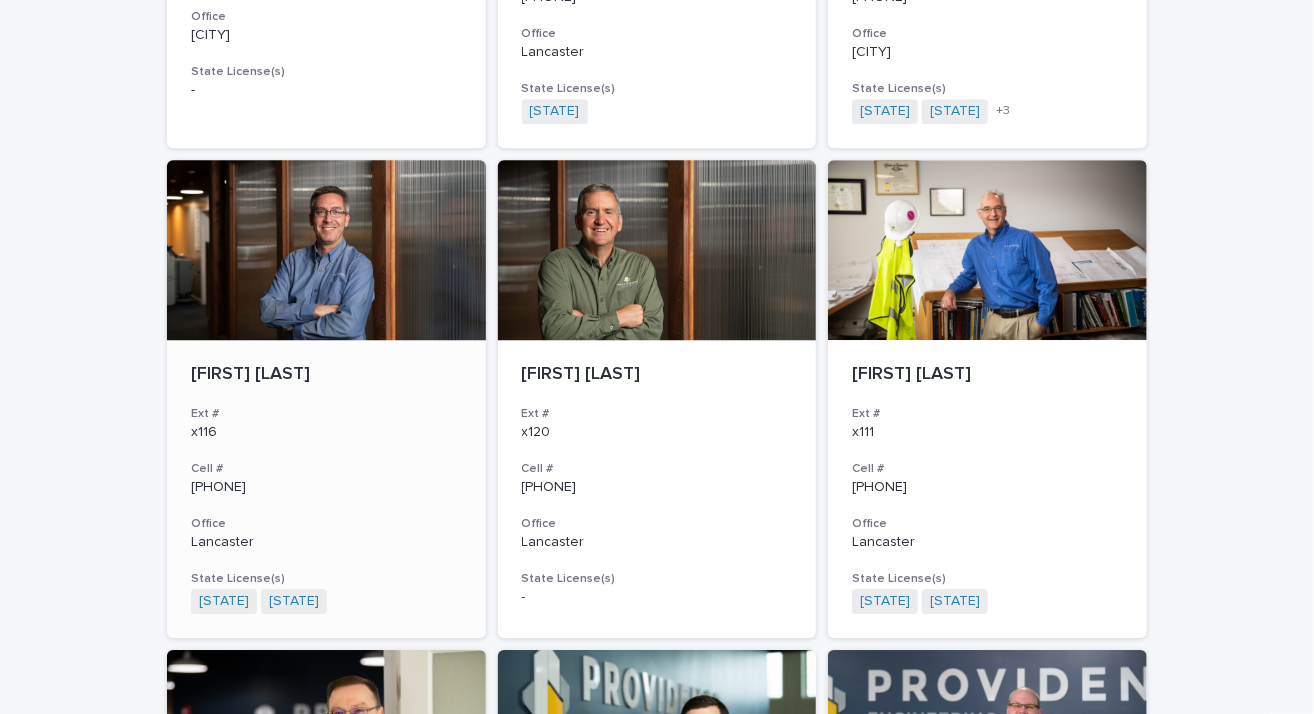 click at bounding box center (326, 250) 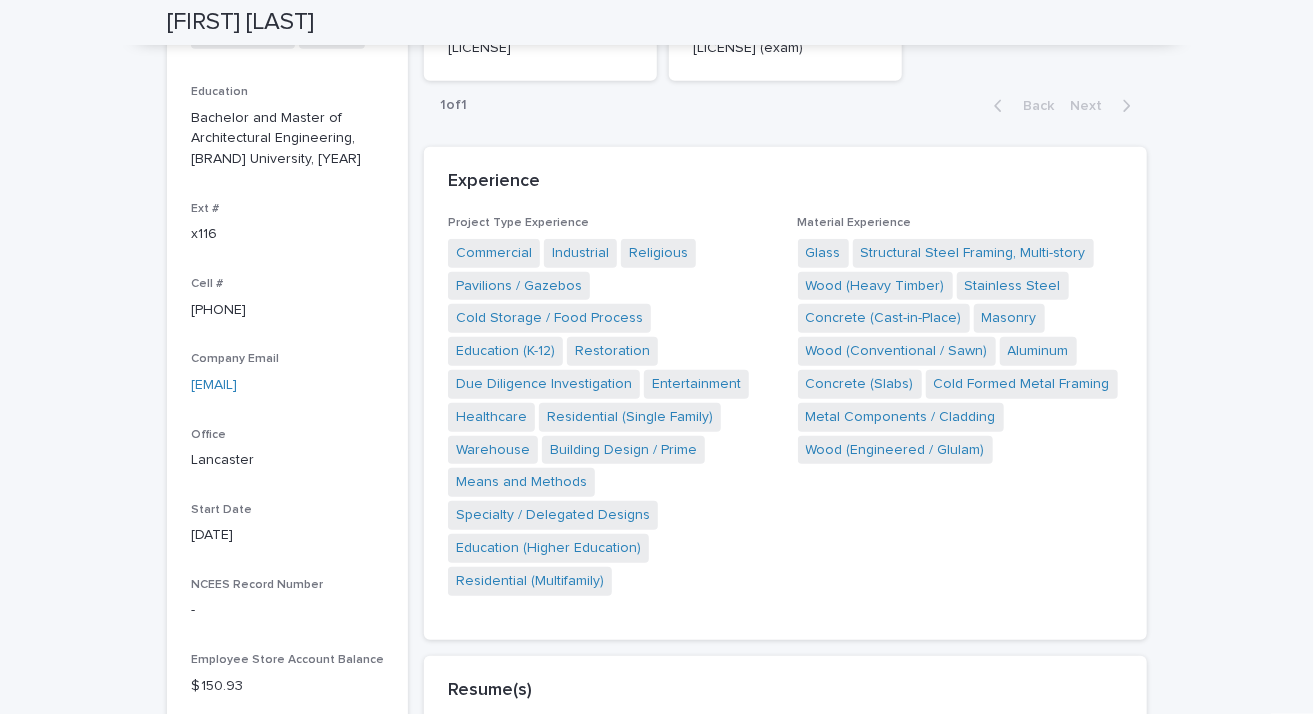 scroll, scrollTop: 0, scrollLeft: 0, axis: both 